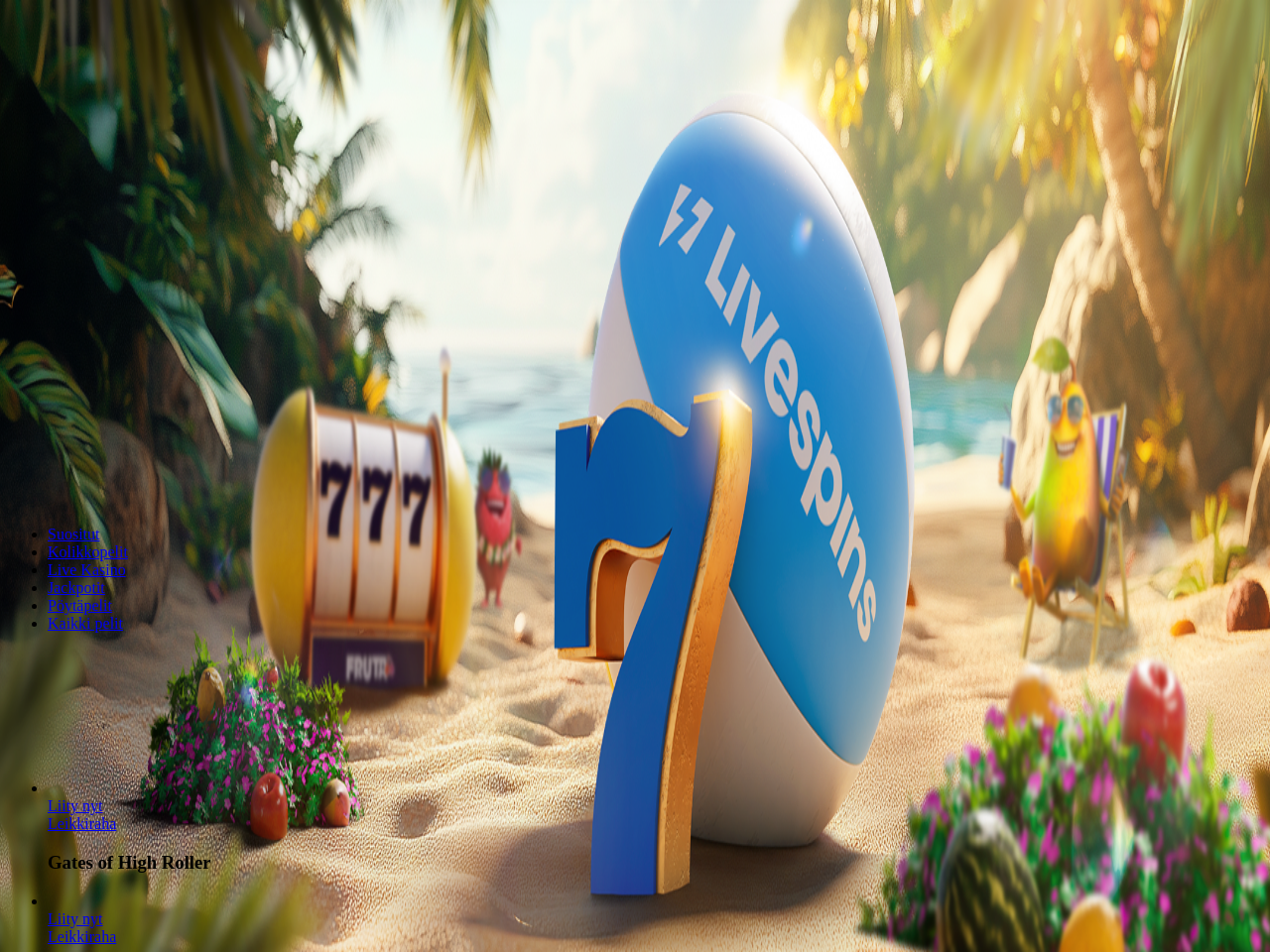 scroll, scrollTop: 0, scrollLeft: 0, axis: both 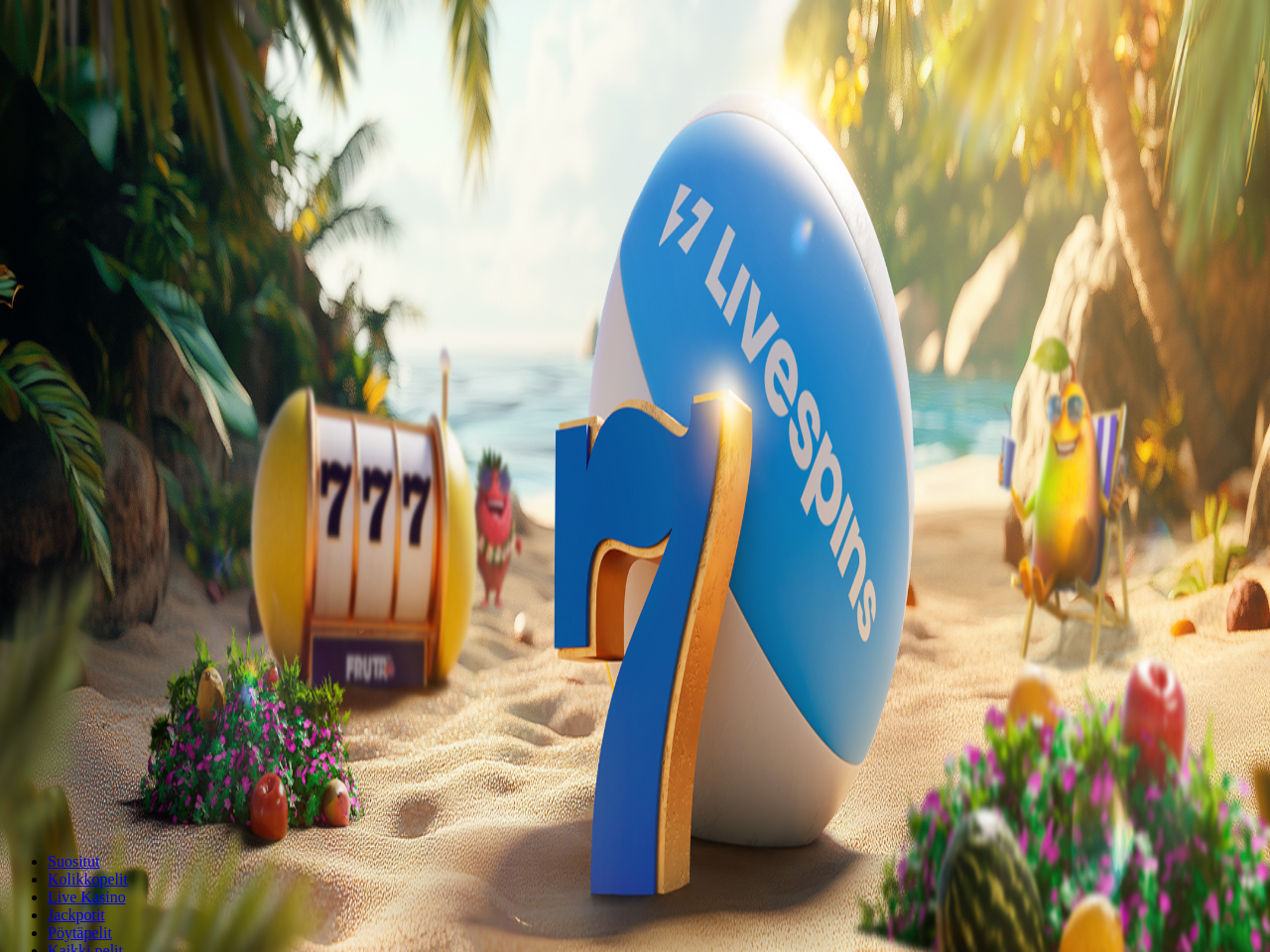 click on "***" at bounding box center [78, 464] 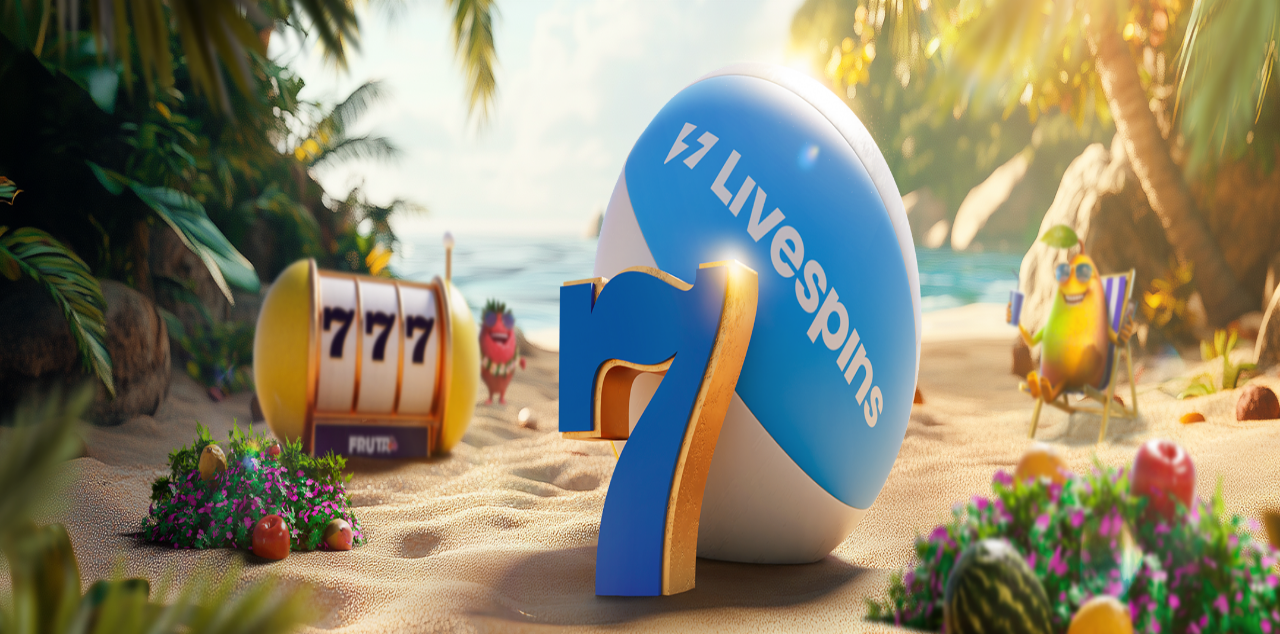 type on "*" 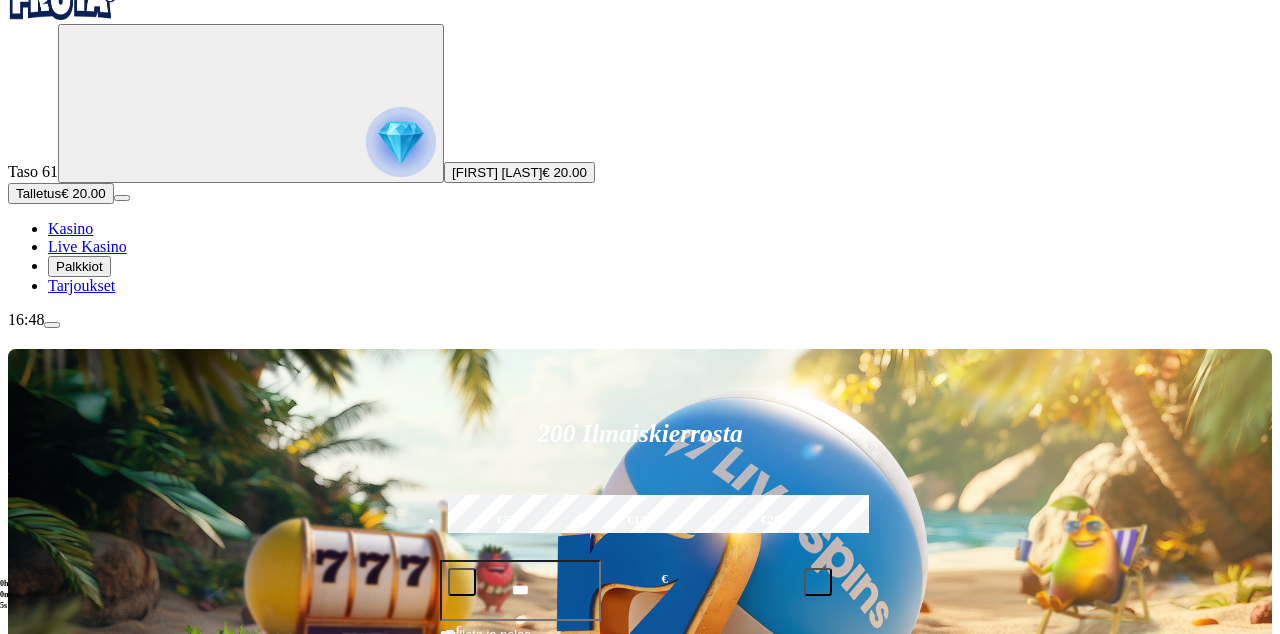 scroll, scrollTop: 42, scrollLeft: 0, axis: vertical 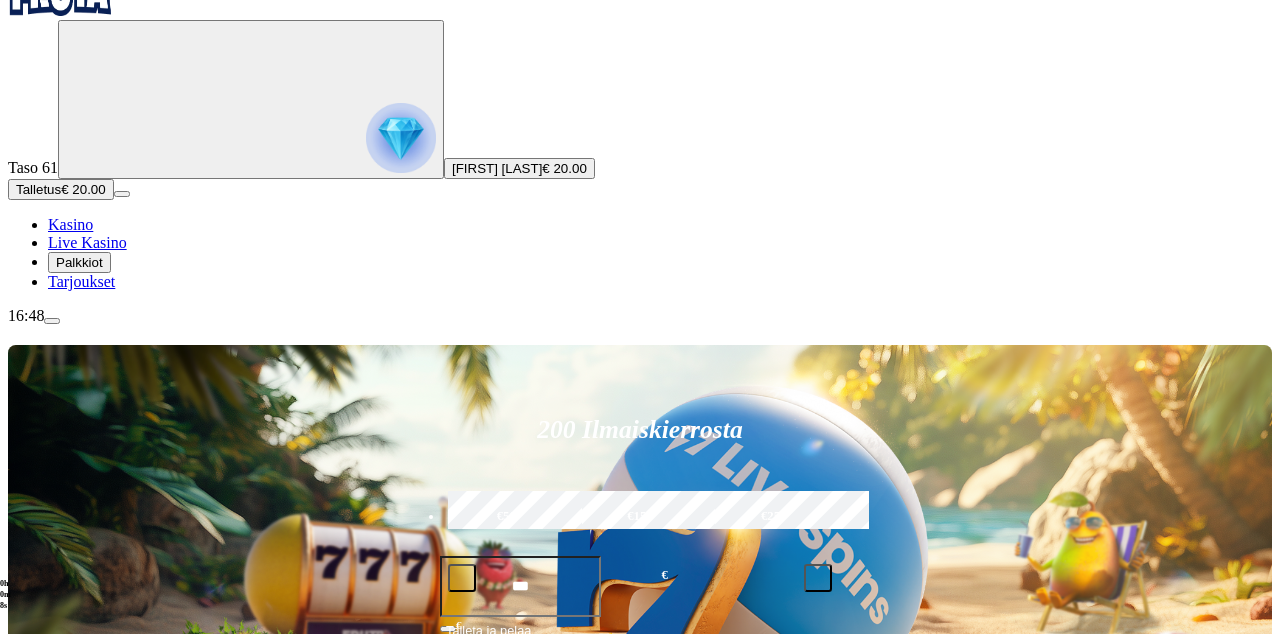 click on "Pelaa nyt" at bounding box center (-687, 2030) 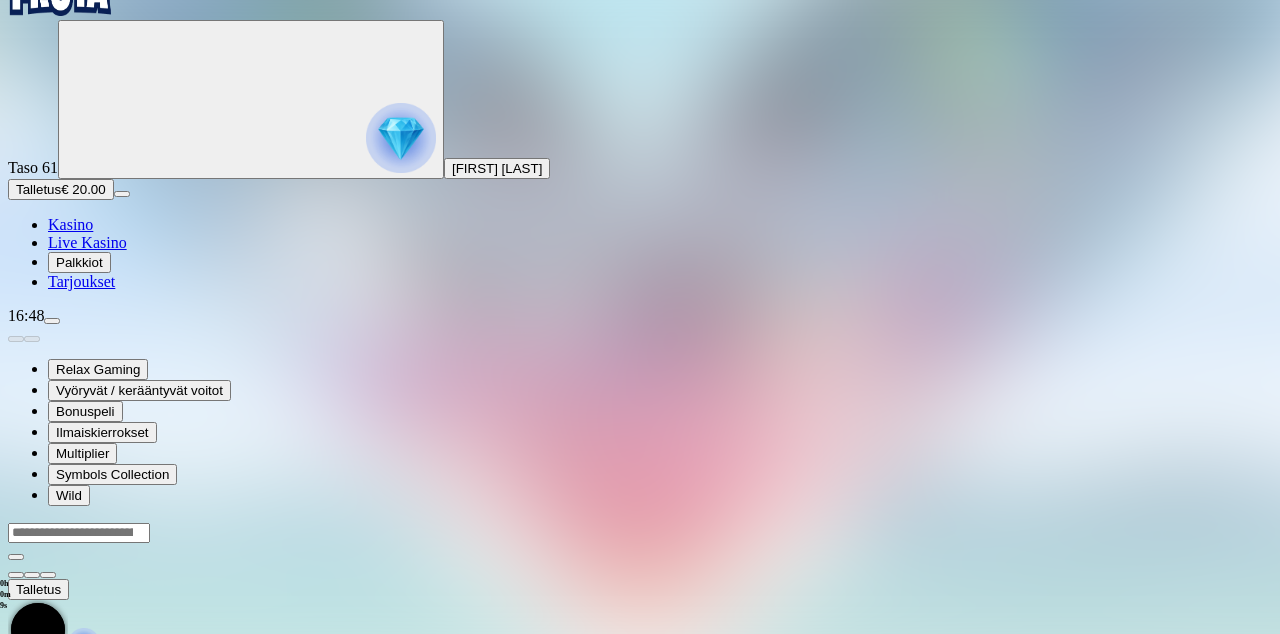 scroll, scrollTop: 0, scrollLeft: 0, axis: both 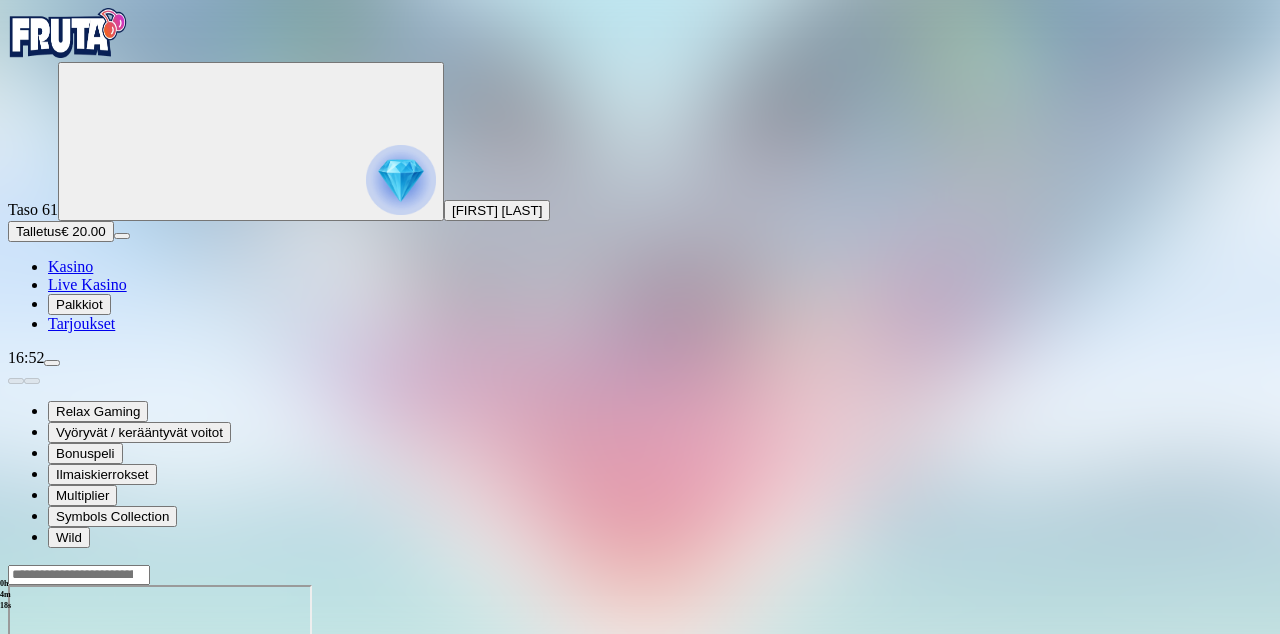 click at bounding box center (16, 757) 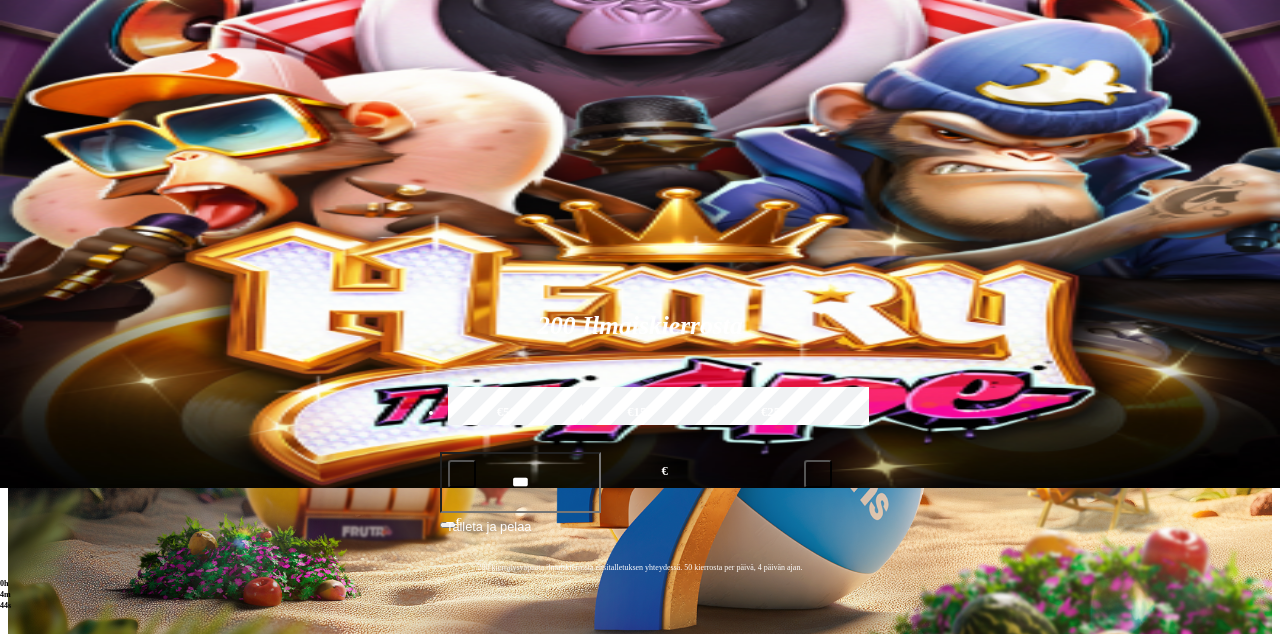 scroll, scrollTop: 165, scrollLeft: 0, axis: vertical 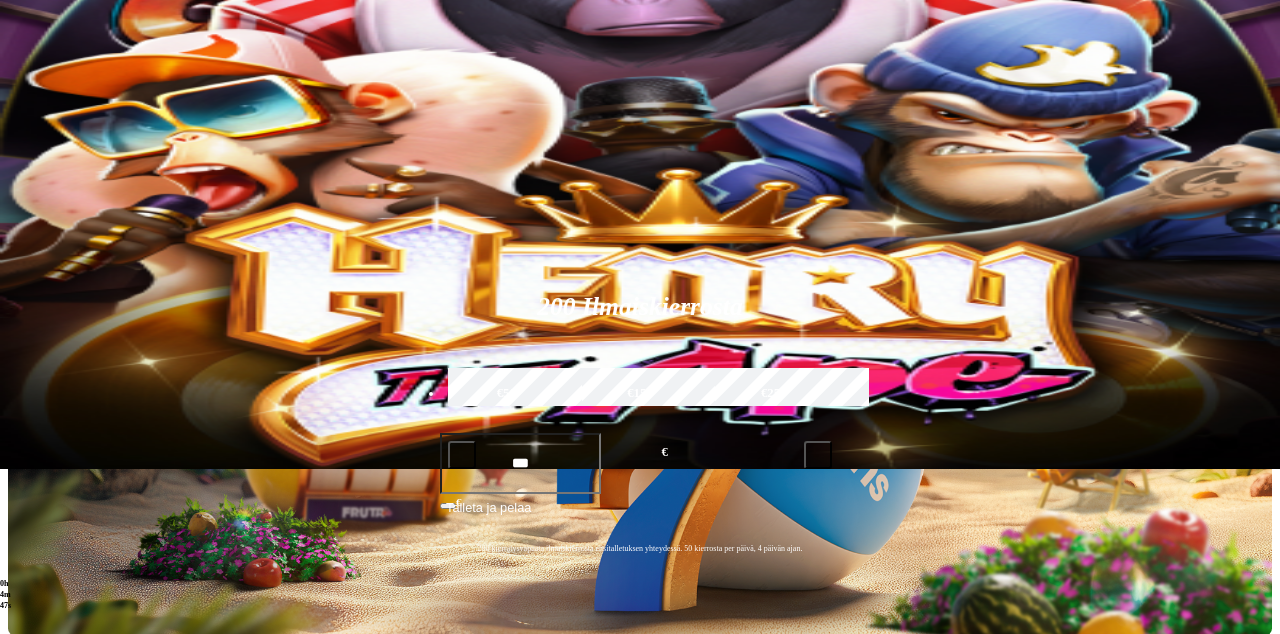 click at bounding box center (48, 1439) 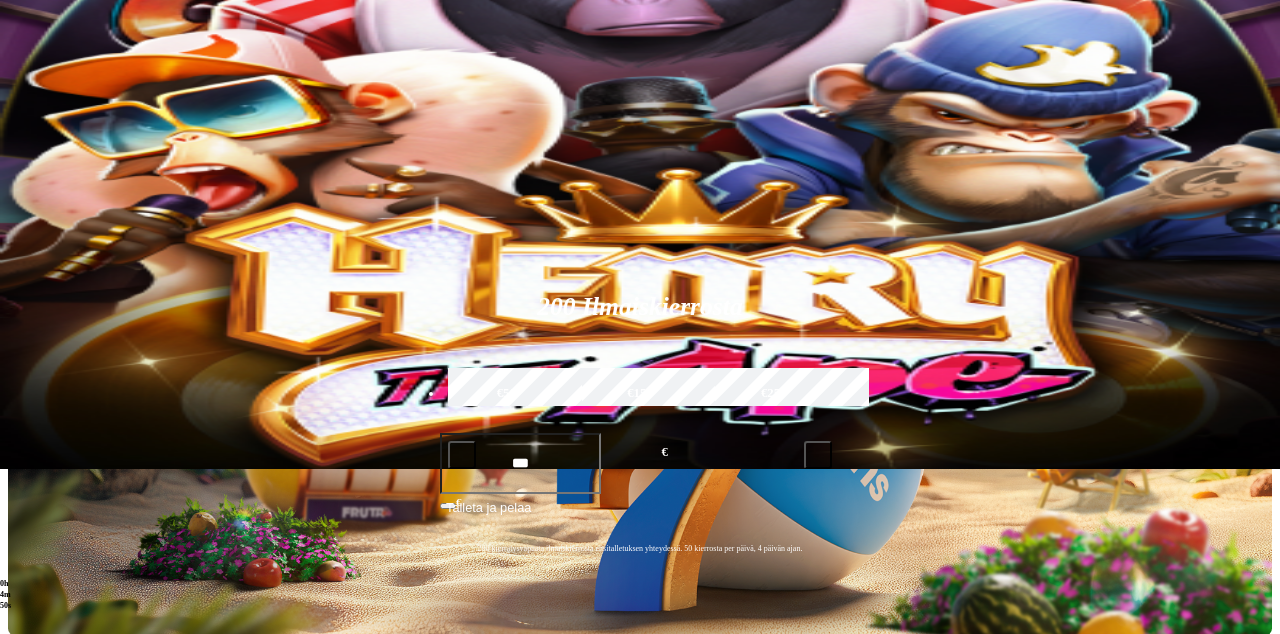 click on "200 Ilmaiskierrosta €50 €150 €250 *** € € Talleta ja pelaa 200 kierrätysvapaata ilmaiskierrosta ensitalletuksen yhteydessä. 50 kierrosta per päivä, 4 päivän ajan. Suositut Kolikkopelit Live Kasino Jackpotit Pöytäpelit Kaikki pelit Viimeksi pelattu Pelaa nyt Ancient Fortunes Poseidon: WOWPOT! Pelaa nyt Book of Atem WOWPOT Pelaa nyt Fire In The Hole xBomb Pelaa nyt Temple Tumble Pelaa nyt John Hunter and the Book of Tut Pelaa nyt Big Bass Bonanza Megaways Pelaa nyt Fire Temple: Hold and Win	 Pelaa nyt 4 Fantastic Fish Gold Dream Drop Pelaa nyt Bill & Coin Dream Drop Pelaa nyt Dead Man's Trail Dream Drop Pelaa nyt Dream Drop Diamonds Suosituinta alueellasi Näytä kaikki Pelaa nyt Gates of High Roller Pelaa nyt Cherry Pop Deluxe Pelaa nyt Brute Force Pelaa nyt Fire In The Hole xBomb Pelaa nyt Book of Dead Pelaa nyt Le Bandit Pelaa nyt Gold Blitz Pelaa nyt Sweet Bonanza Pelaa nyt Energy Coins: Hold and Win Pelaa nyt Bill & Coin Dream Drop Pelaa nyt Moon Princess 100 Uusia pelejä Näytä kaikki" at bounding box center (640, 9966) 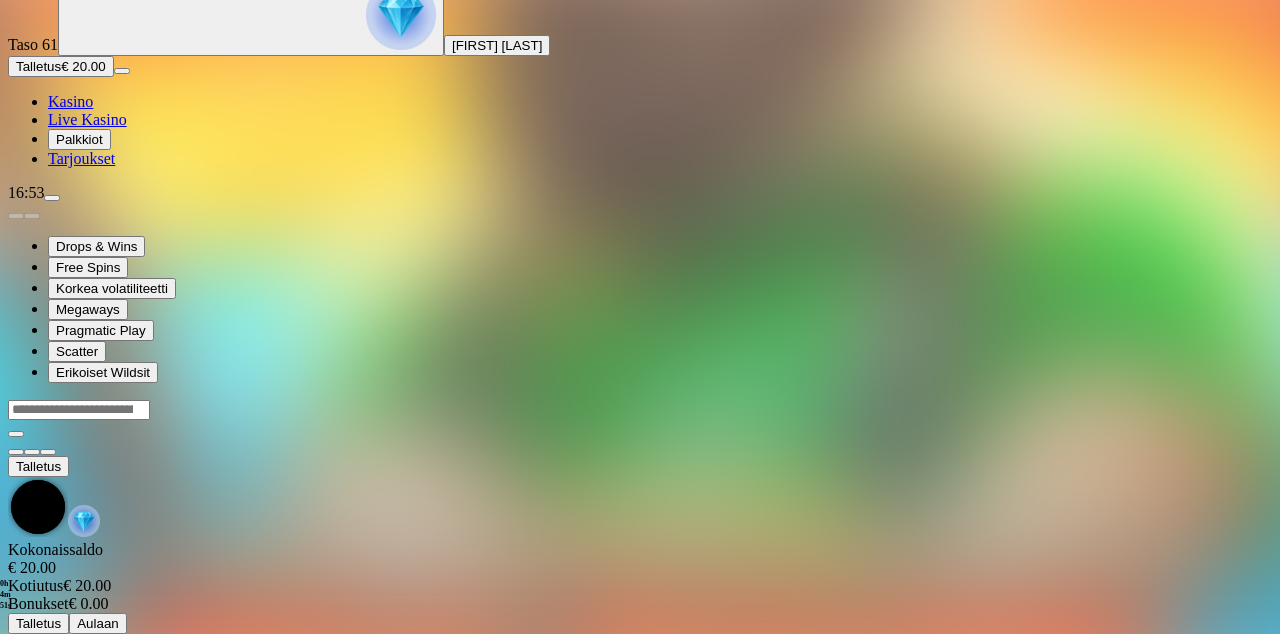 scroll, scrollTop: 0, scrollLeft: 0, axis: both 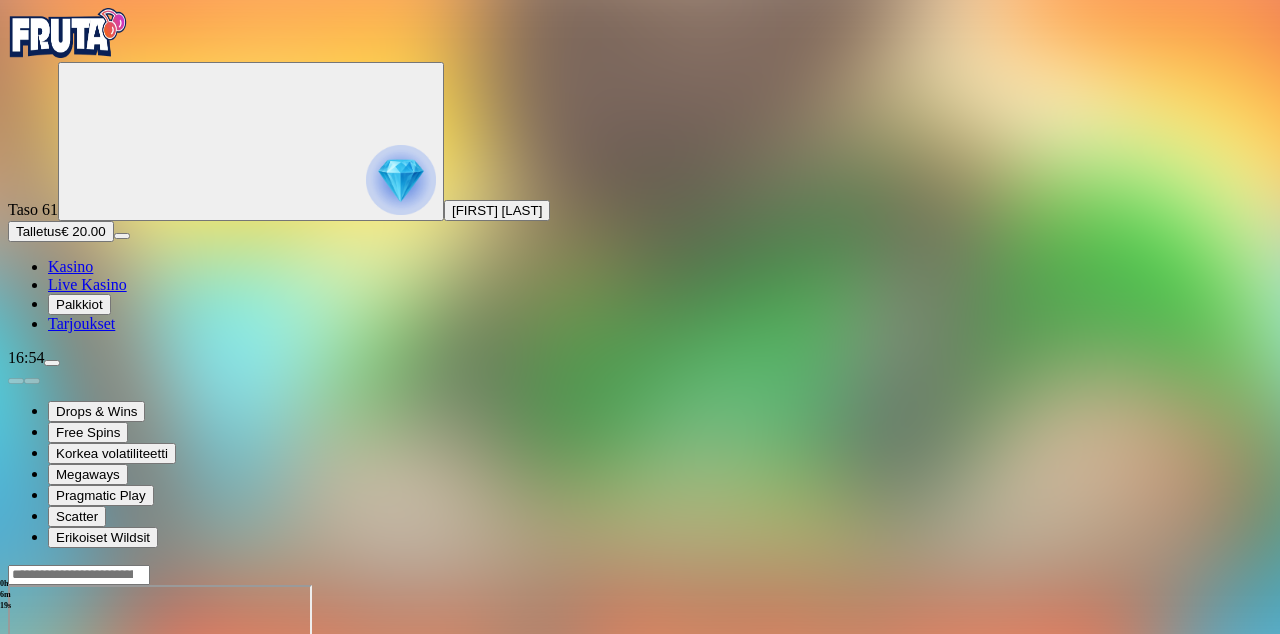click on "[FIRST] [LAST]" at bounding box center (497, 210) 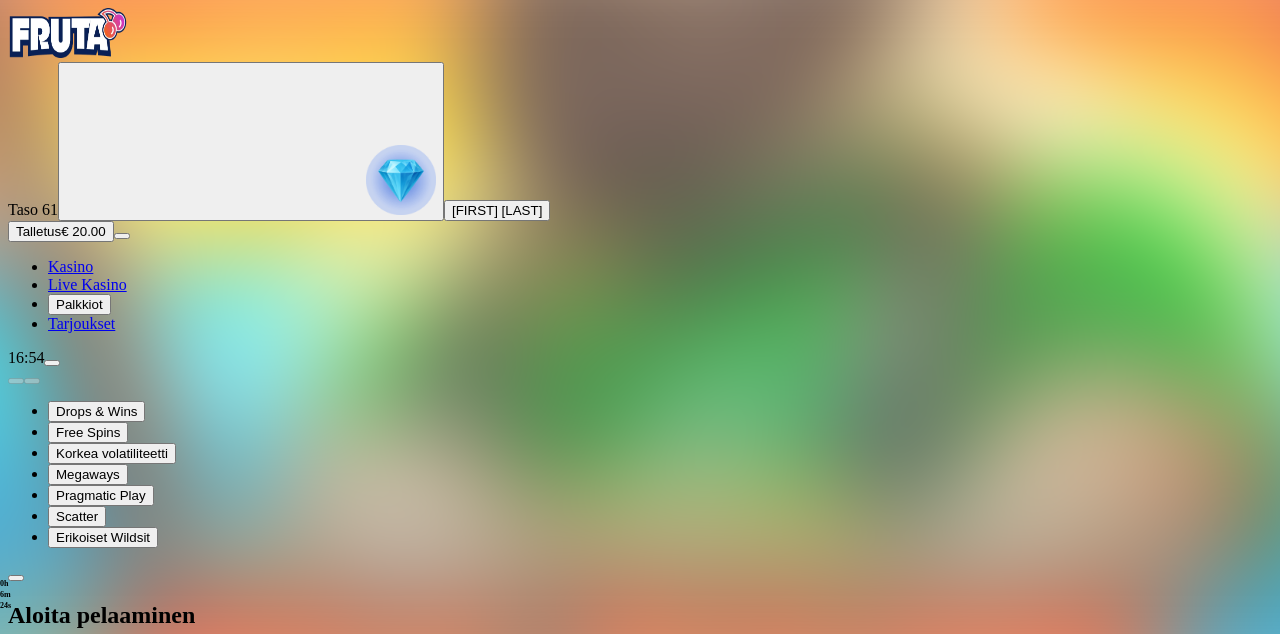 click on "[FIRST] [LAST]" at bounding box center (497, 210) 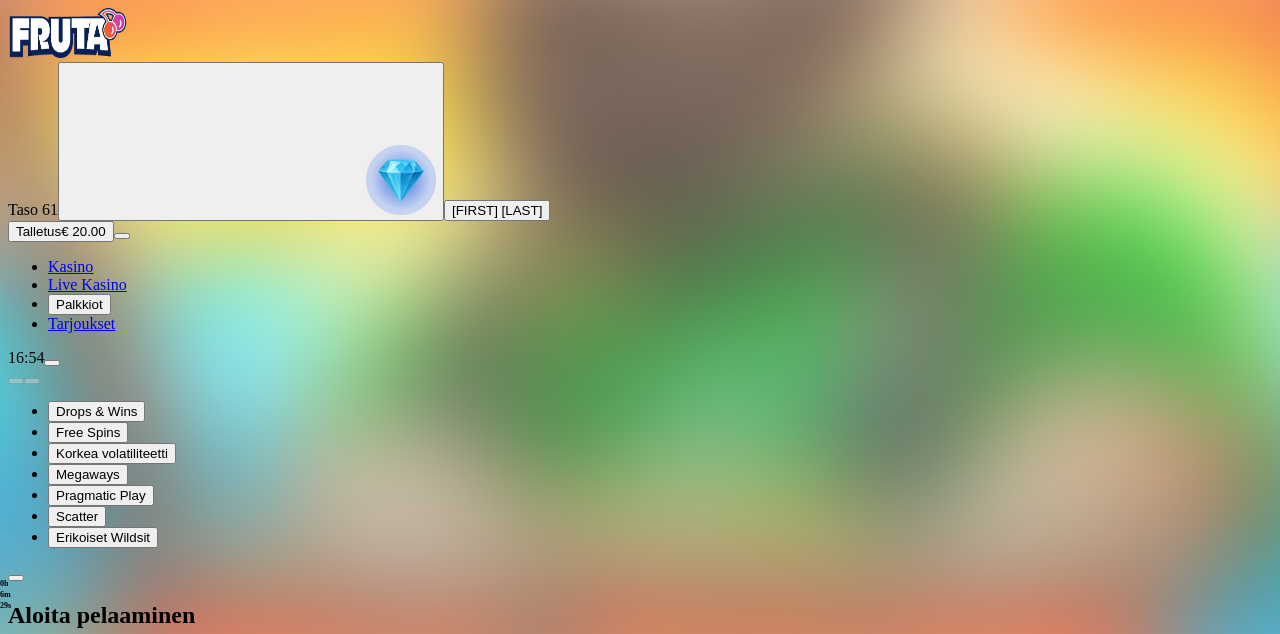 click 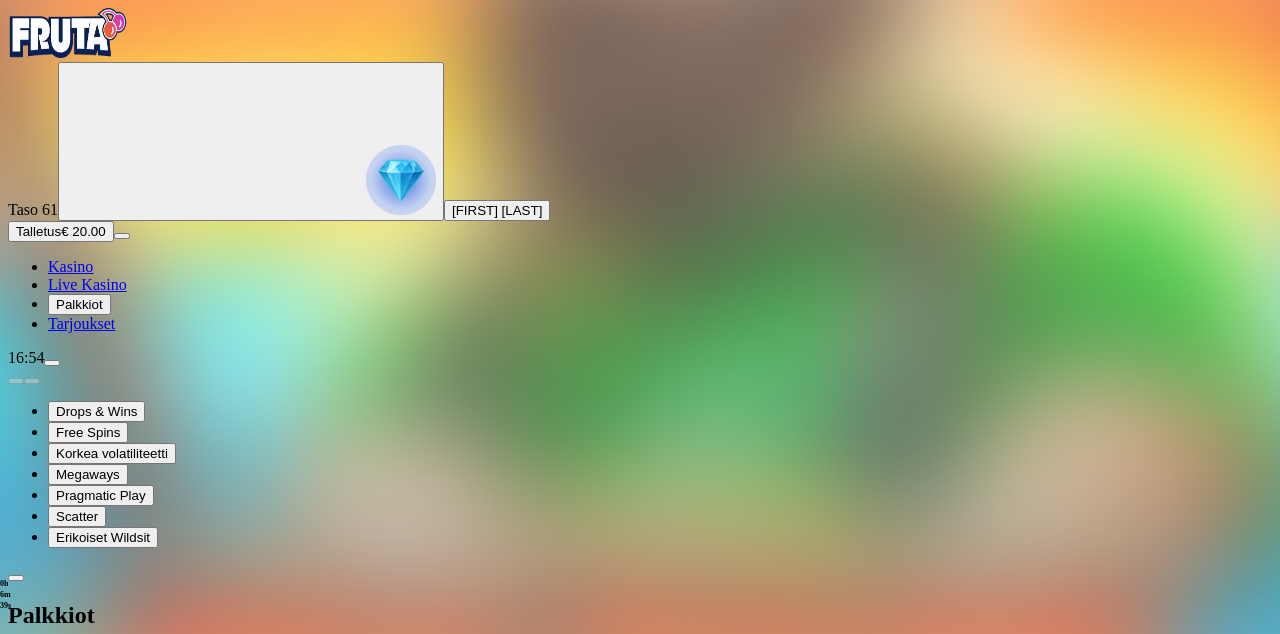 scroll, scrollTop: 84, scrollLeft: 0, axis: vertical 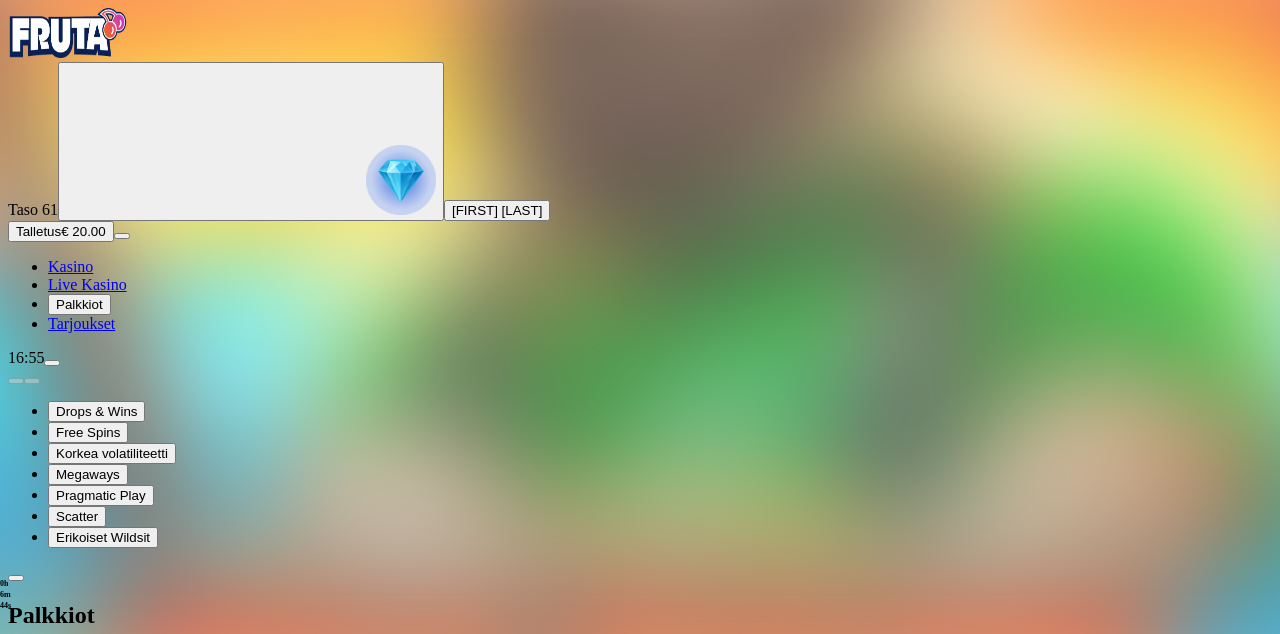 click at bounding box center [16, 578] 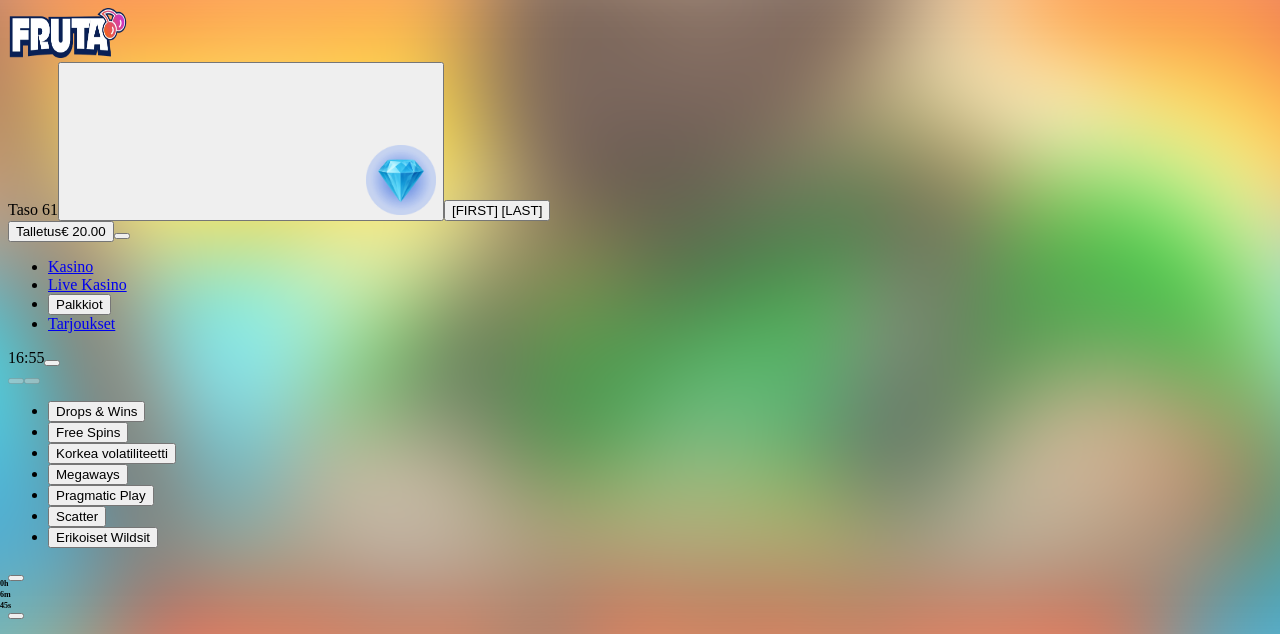 scroll, scrollTop: 0, scrollLeft: 0, axis: both 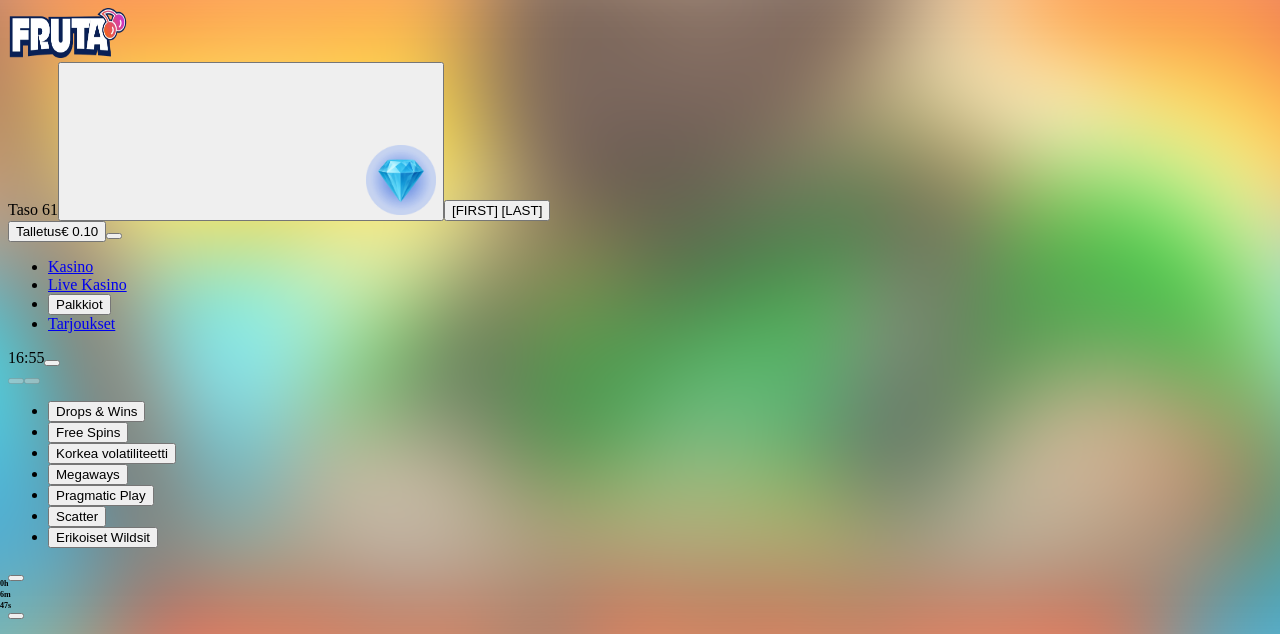 click on "[FIRST] [LAST]" at bounding box center [497, 210] 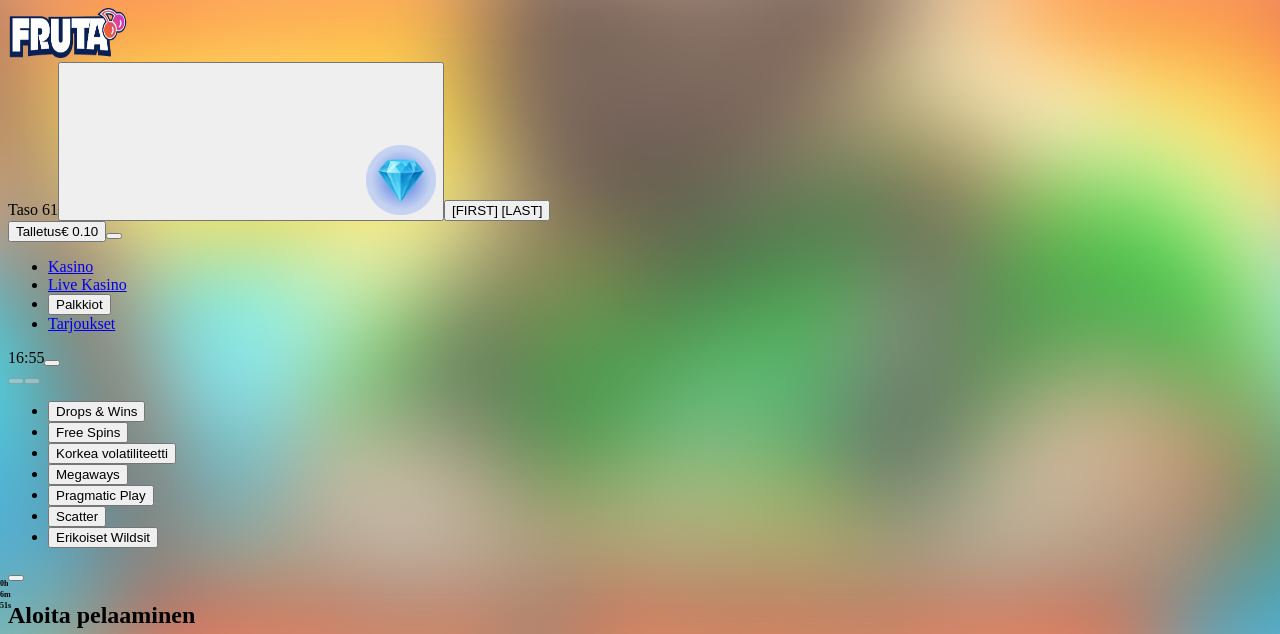 click at bounding box center (401, 180) 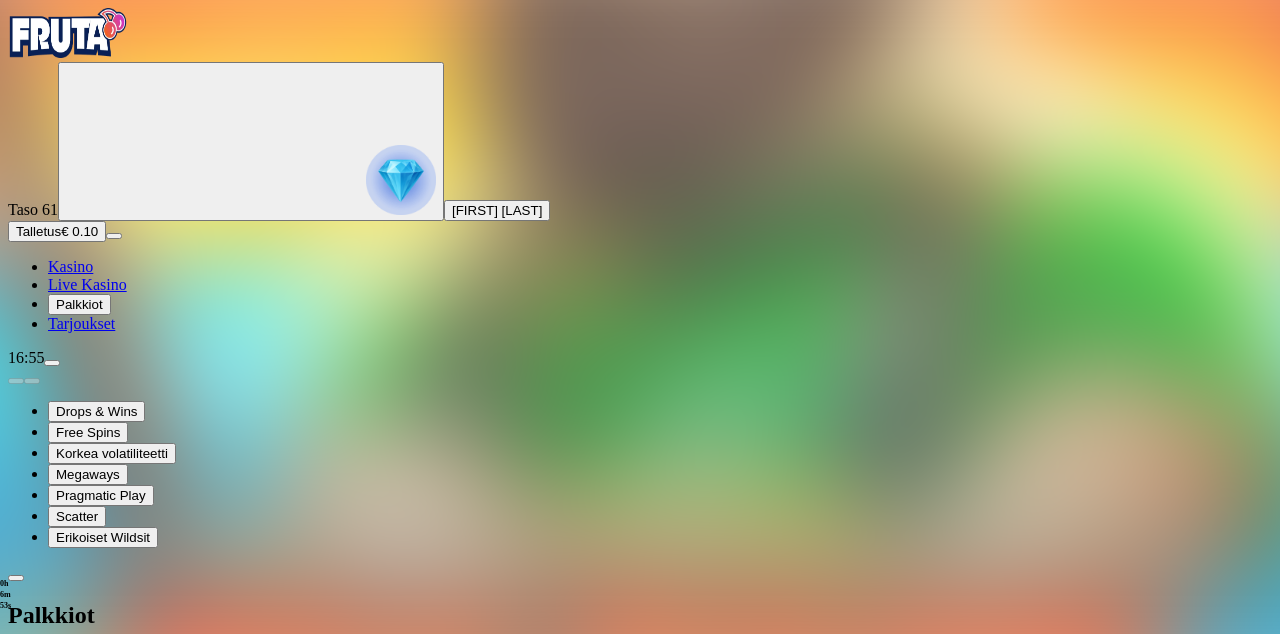 scroll, scrollTop: 84, scrollLeft: 0, axis: vertical 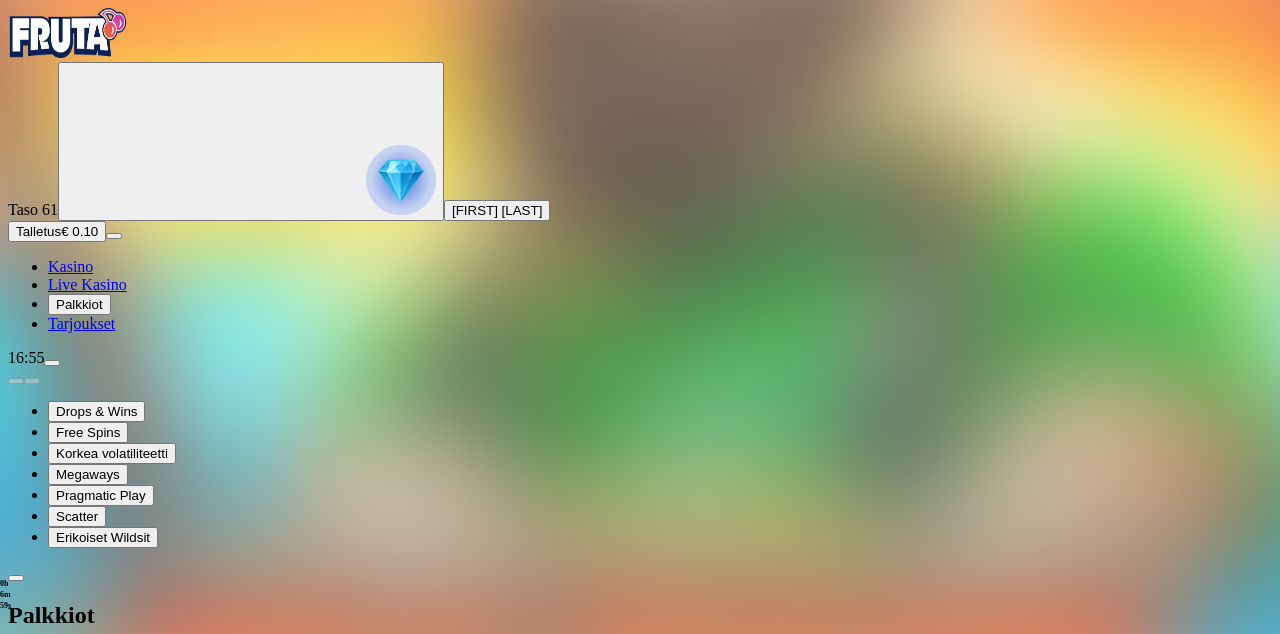 click on "Palkkiot" at bounding box center (79, 304) 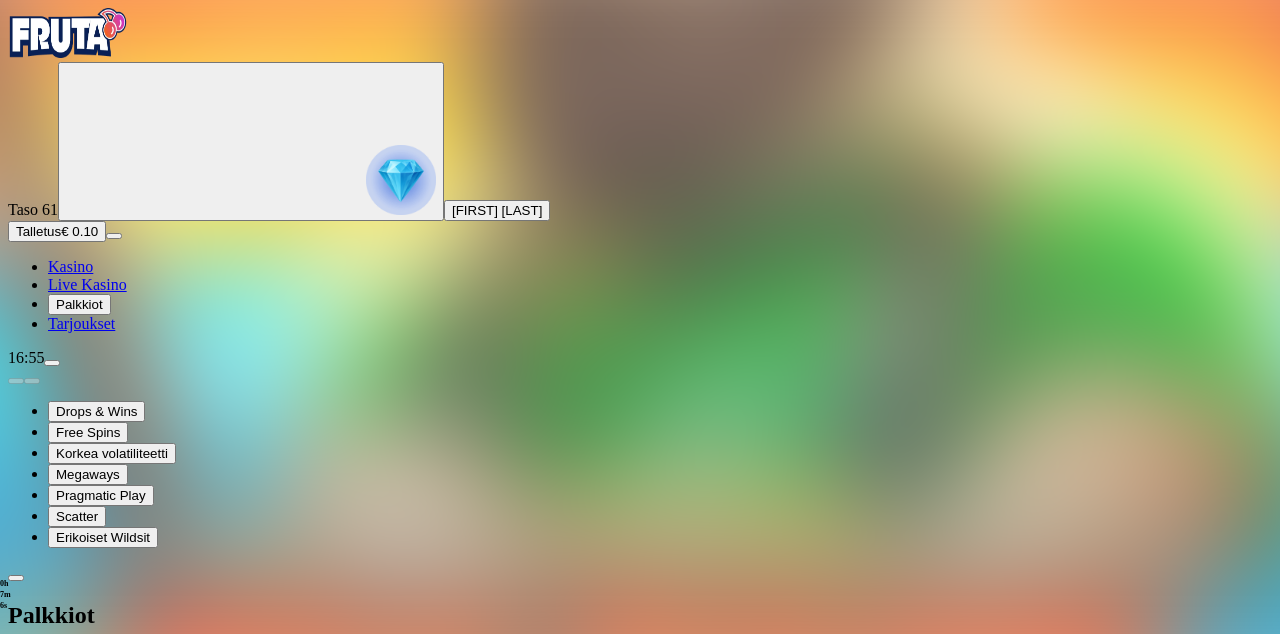 scroll, scrollTop: 84, scrollLeft: 0, axis: vertical 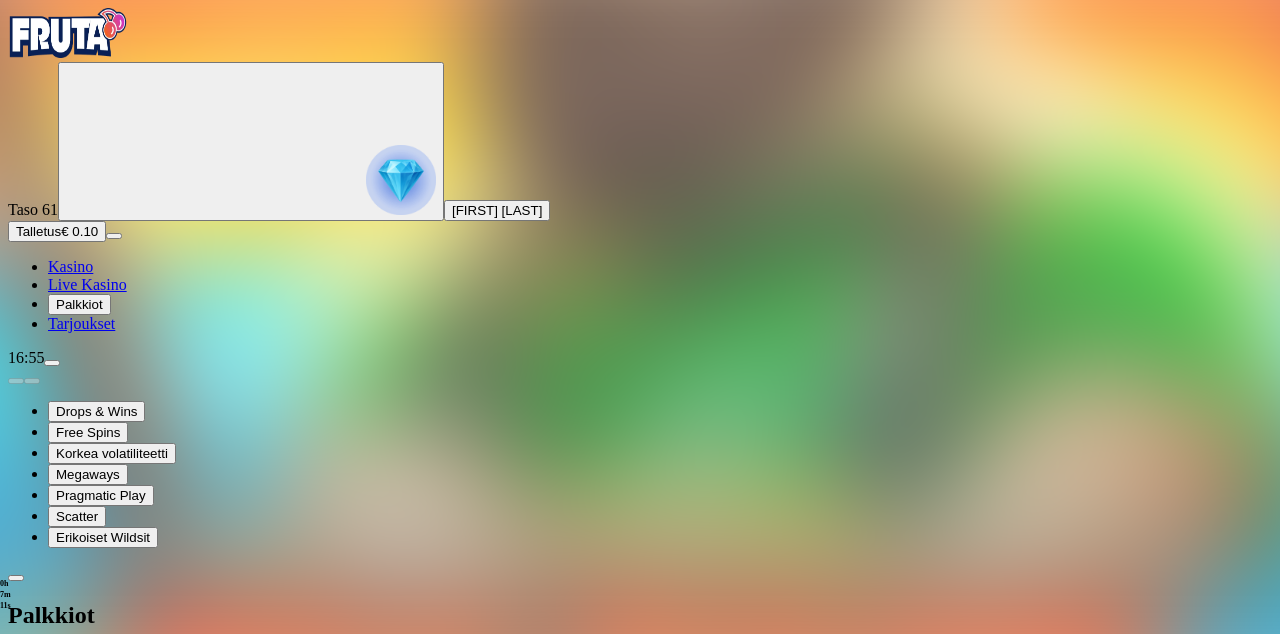 click at bounding box center [16, 663] 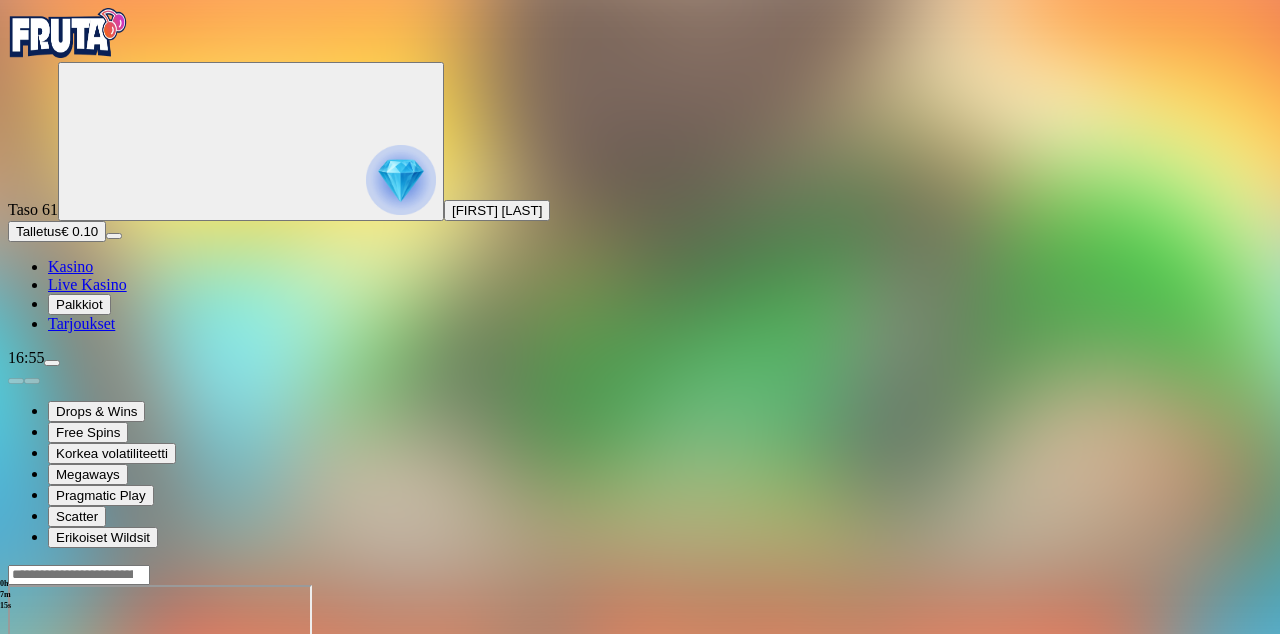 click on "Tarjoukset" at bounding box center (81, 323) 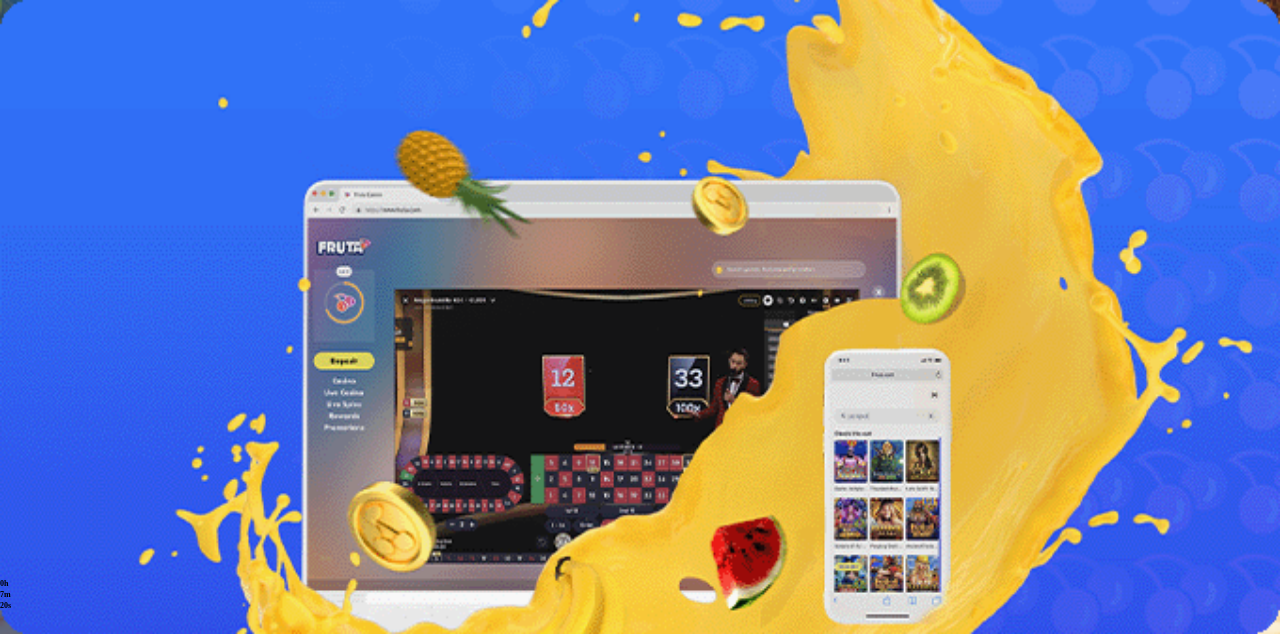 scroll, scrollTop: 0, scrollLeft: 0, axis: both 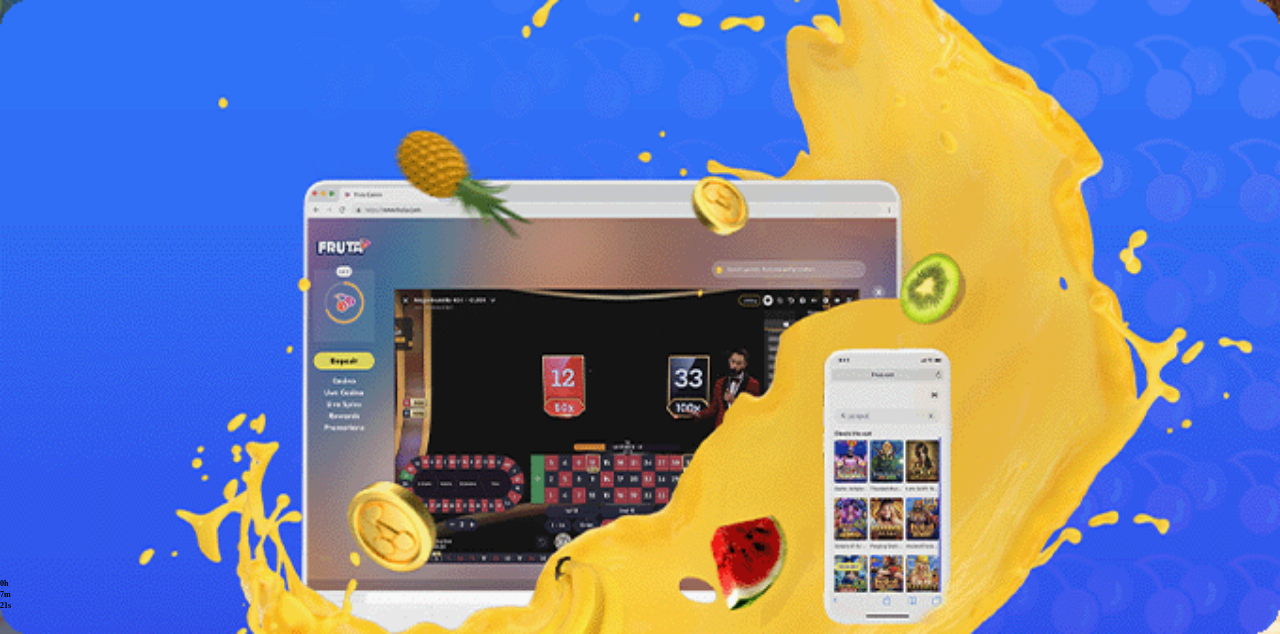 click 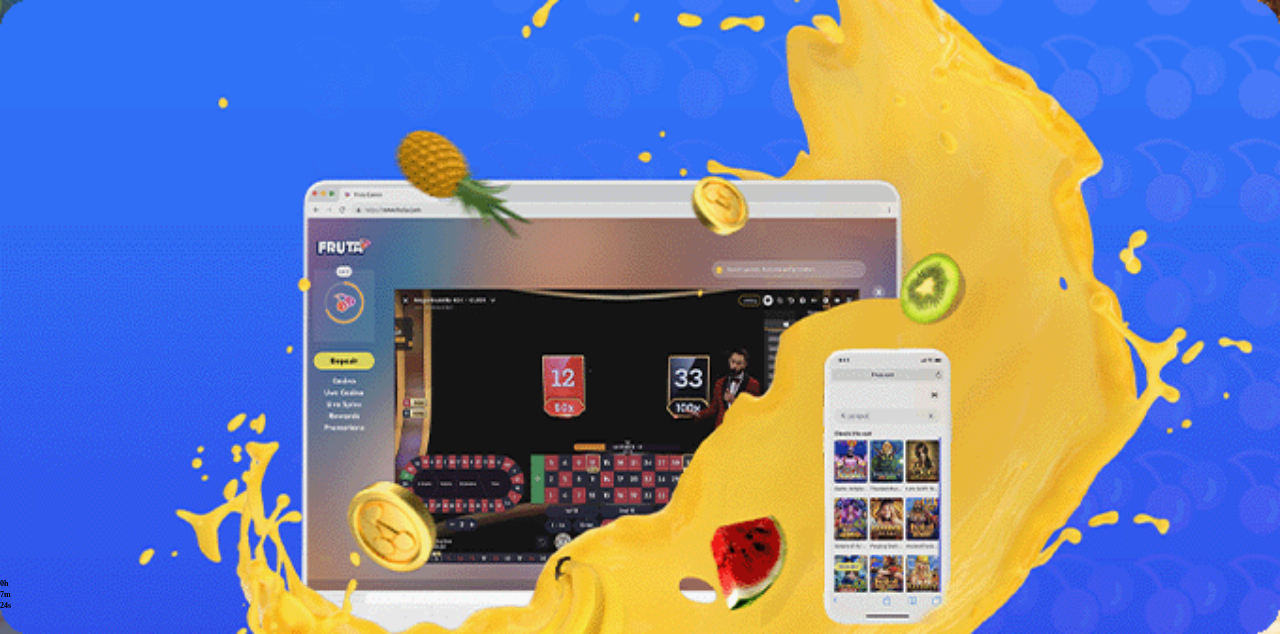 scroll, scrollTop: 84, scrollLeft: 0, axis: vertical 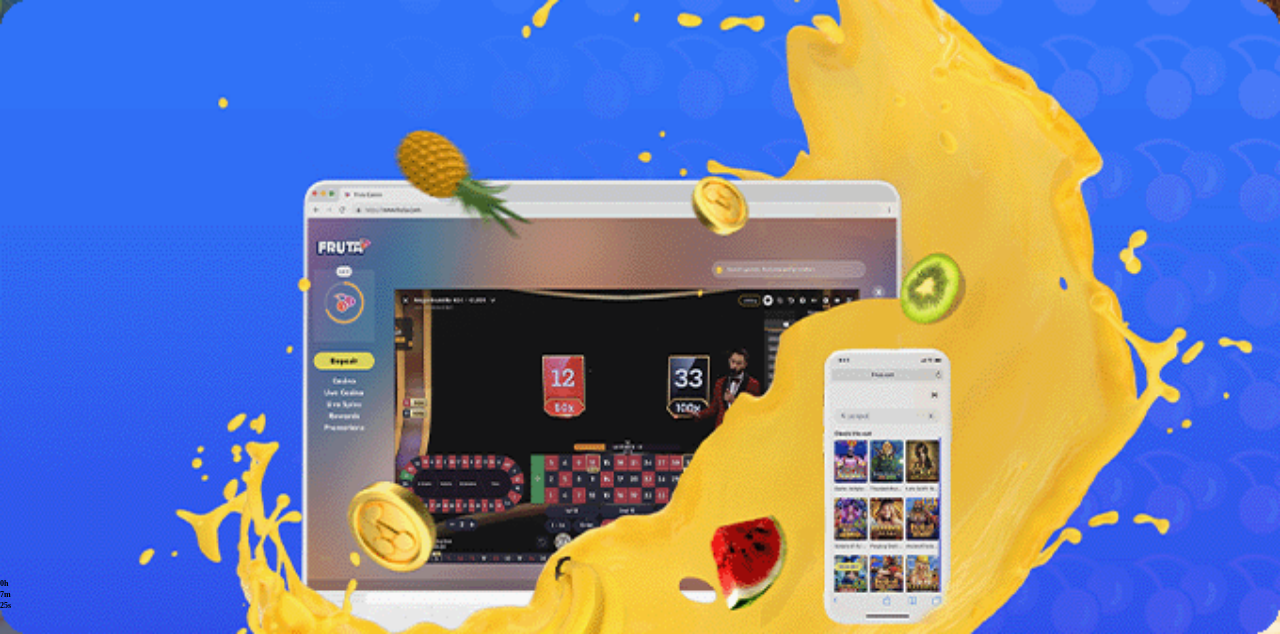 click on "Taso 62" at bounding box center [640, 1383] 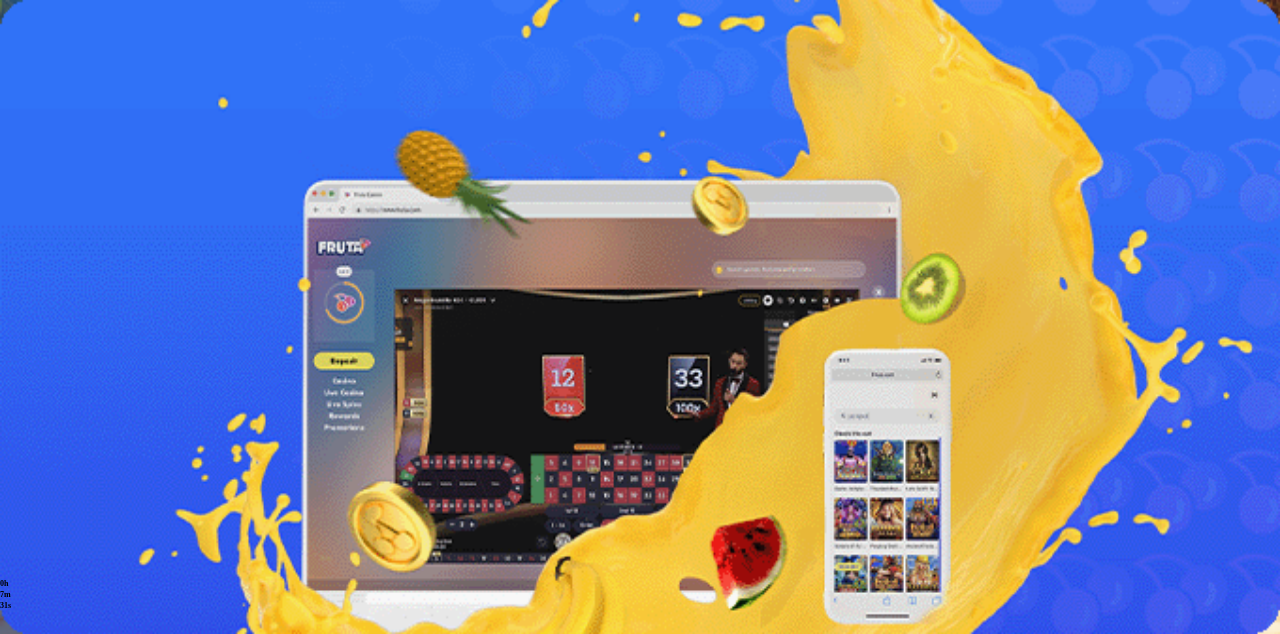 click on "Talletus € 0.10" at bounding box center [57, 231] 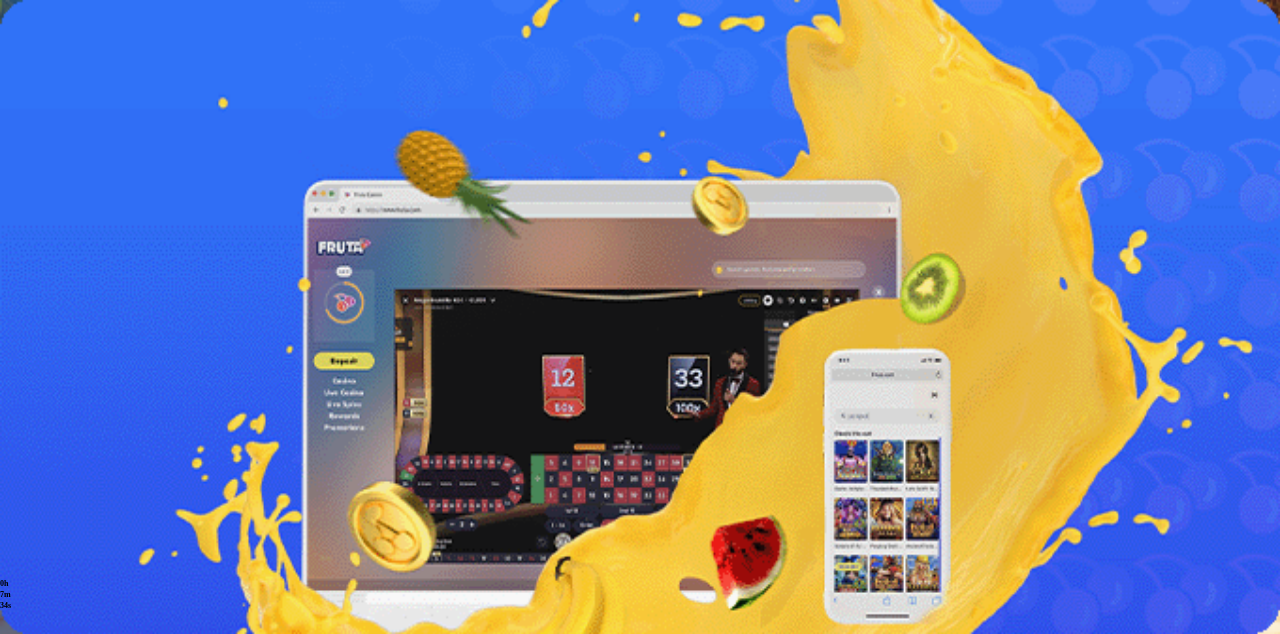 click on "Aloita pelaaminen" at bounding box center (640, 418) 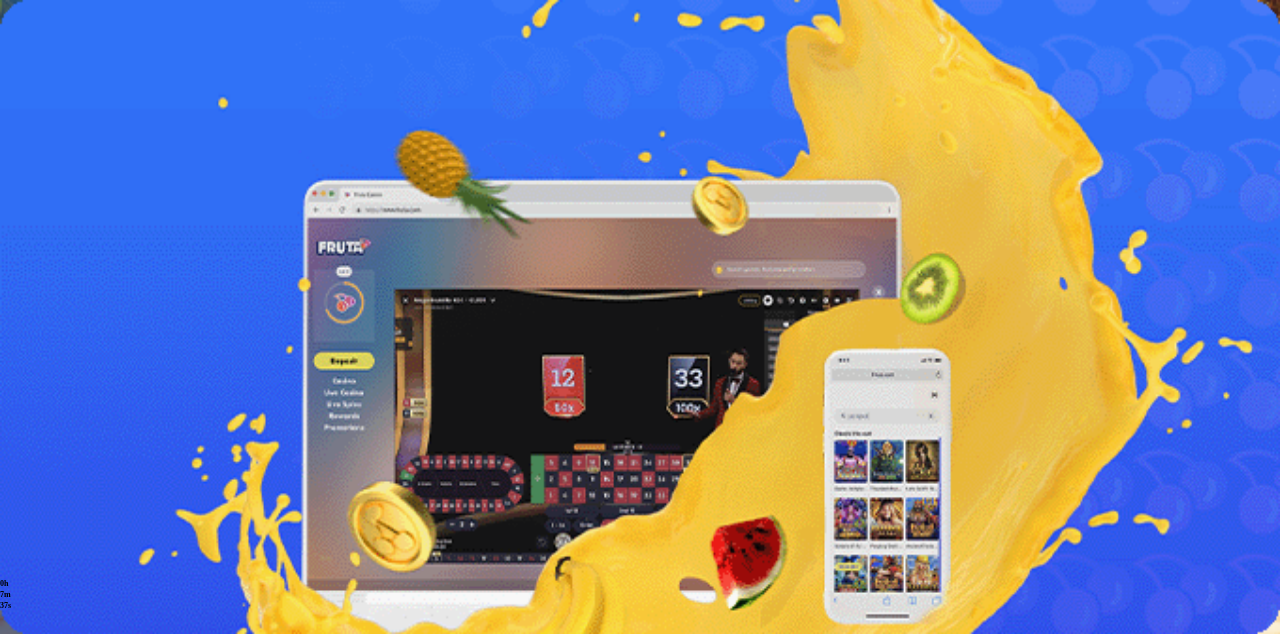 click at bounding box center (16, 466) 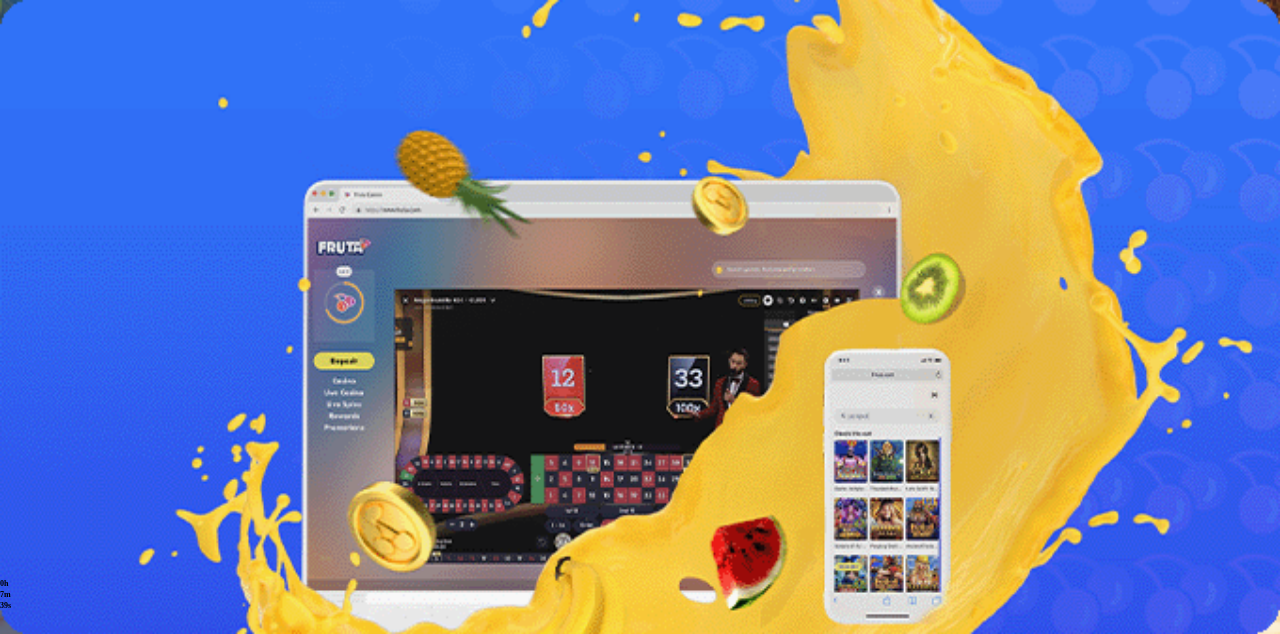 click on "Kasino" at bounding box center (70, 266) 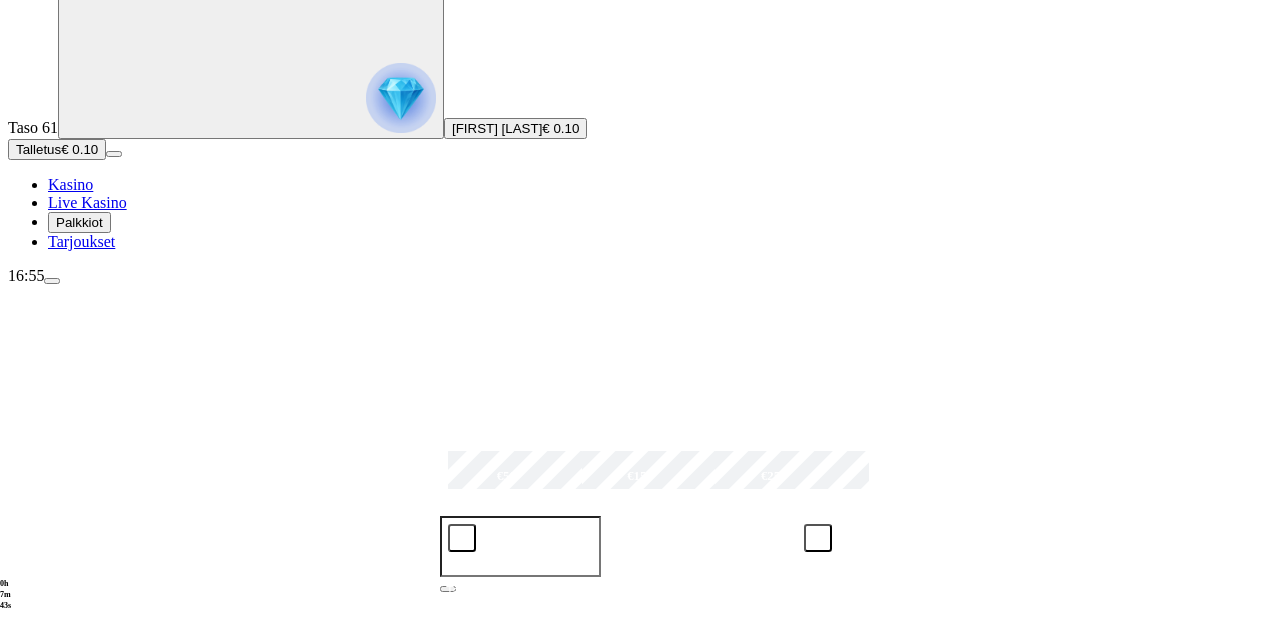 scroll, scrollTop: 100, scrollLeft: 0, axis: vertical 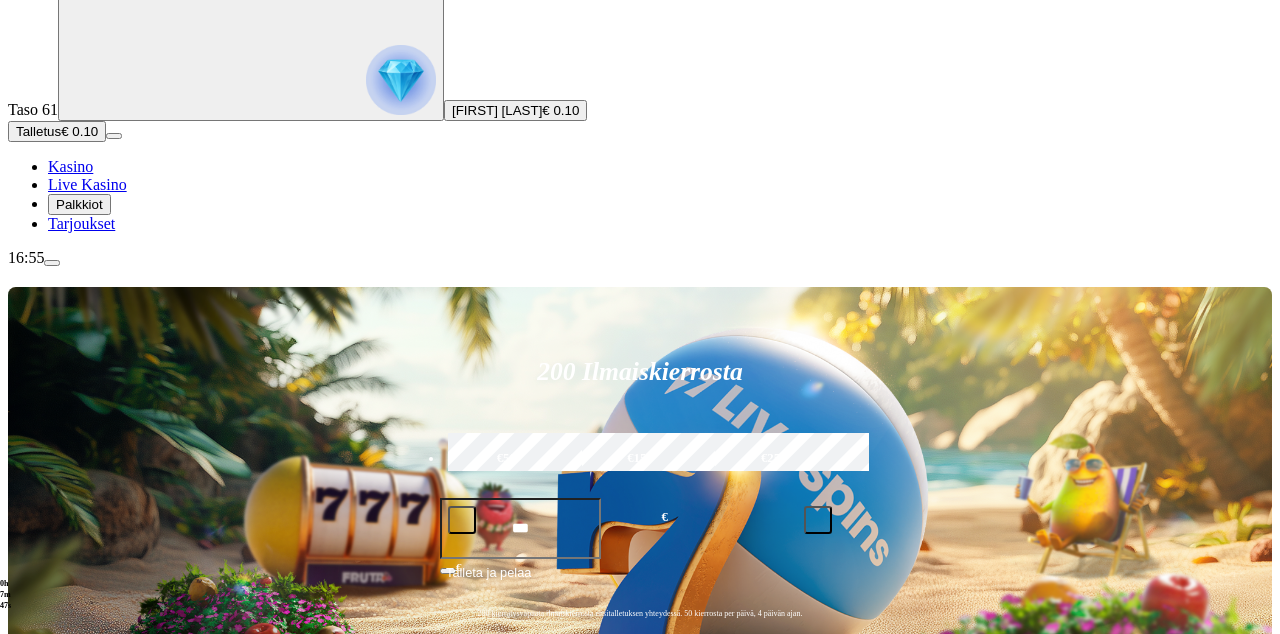 click at bounding box center (48, 1123) 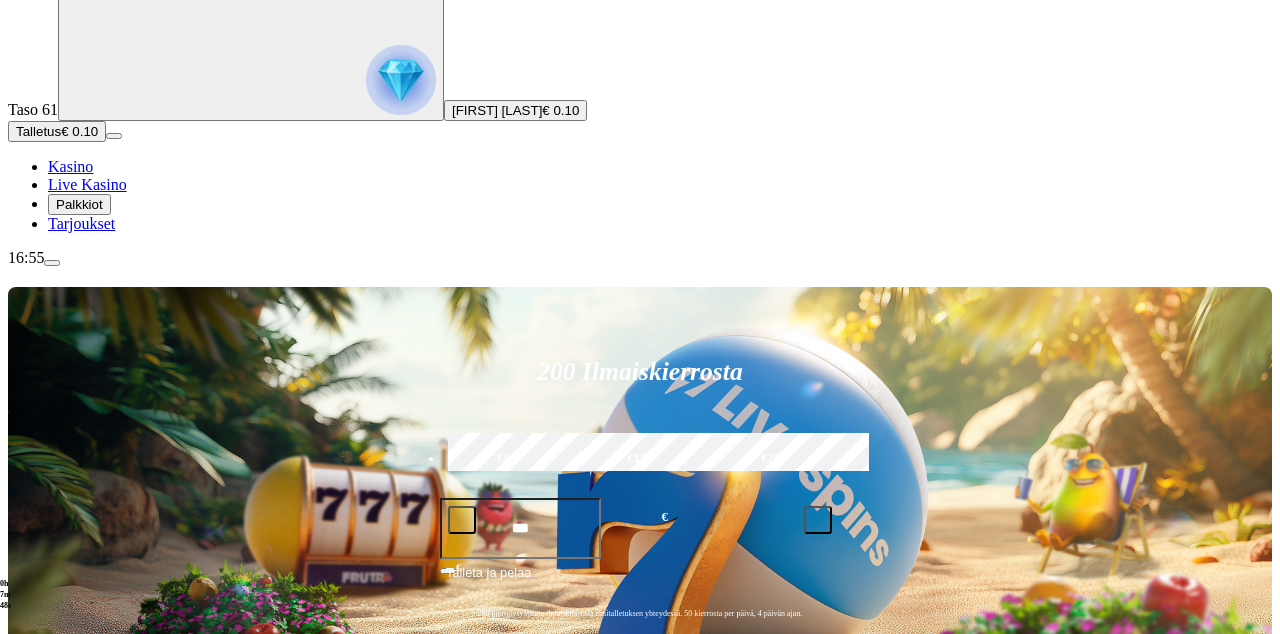 scroll, scrollTop: 0, scrollLeft: 0, axis: both 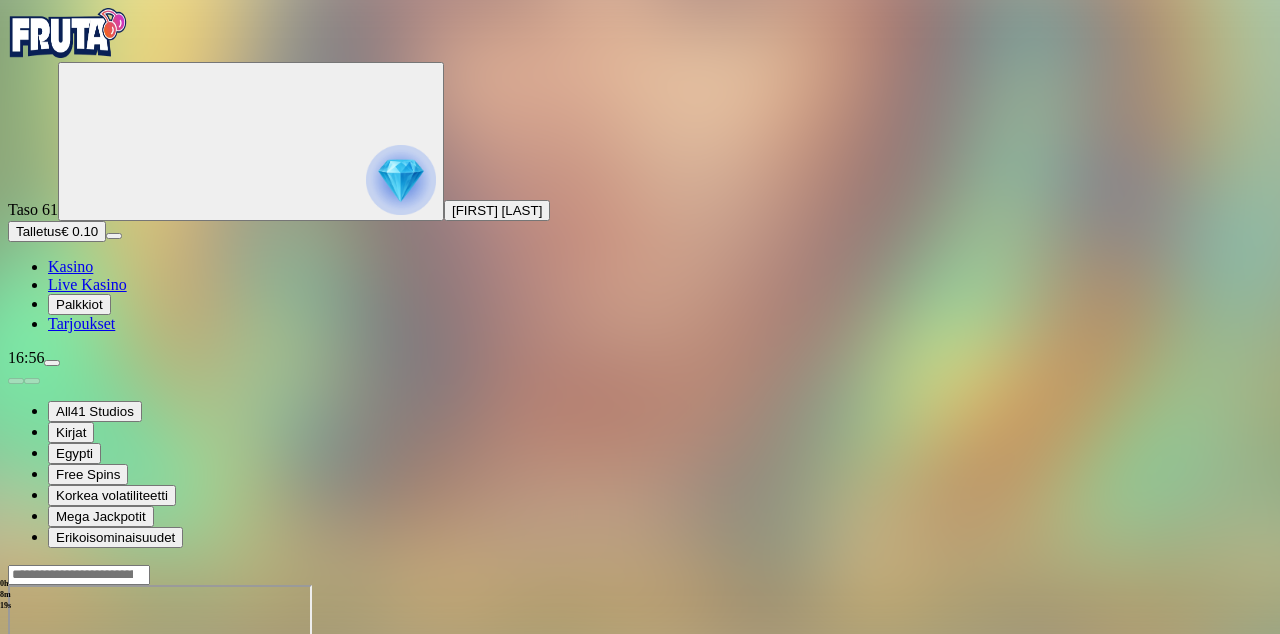 click at bounding box center [16, 757] 